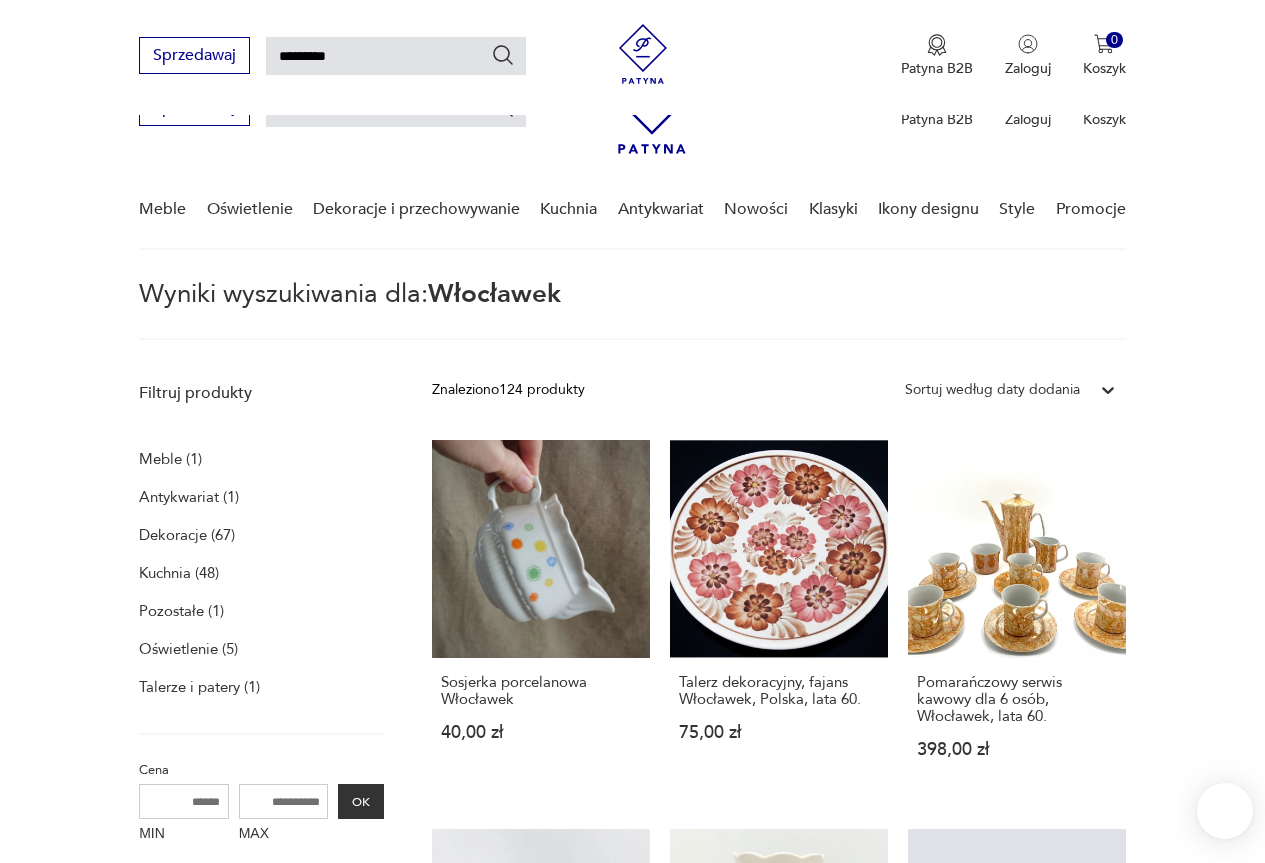 scroll, scrollTop: 584, scrollLeft: 0, axis: vertical 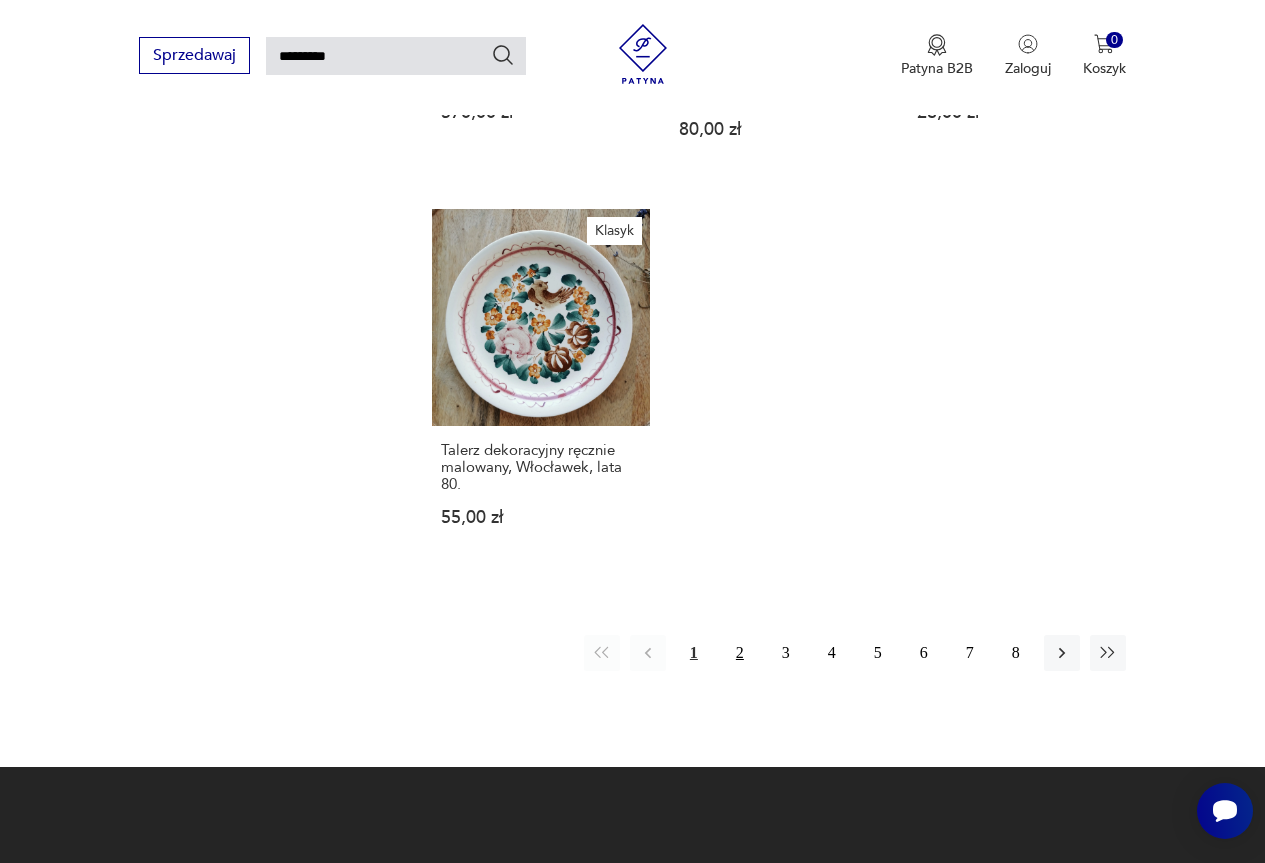 click on "2" at bounding box center (740, 653) 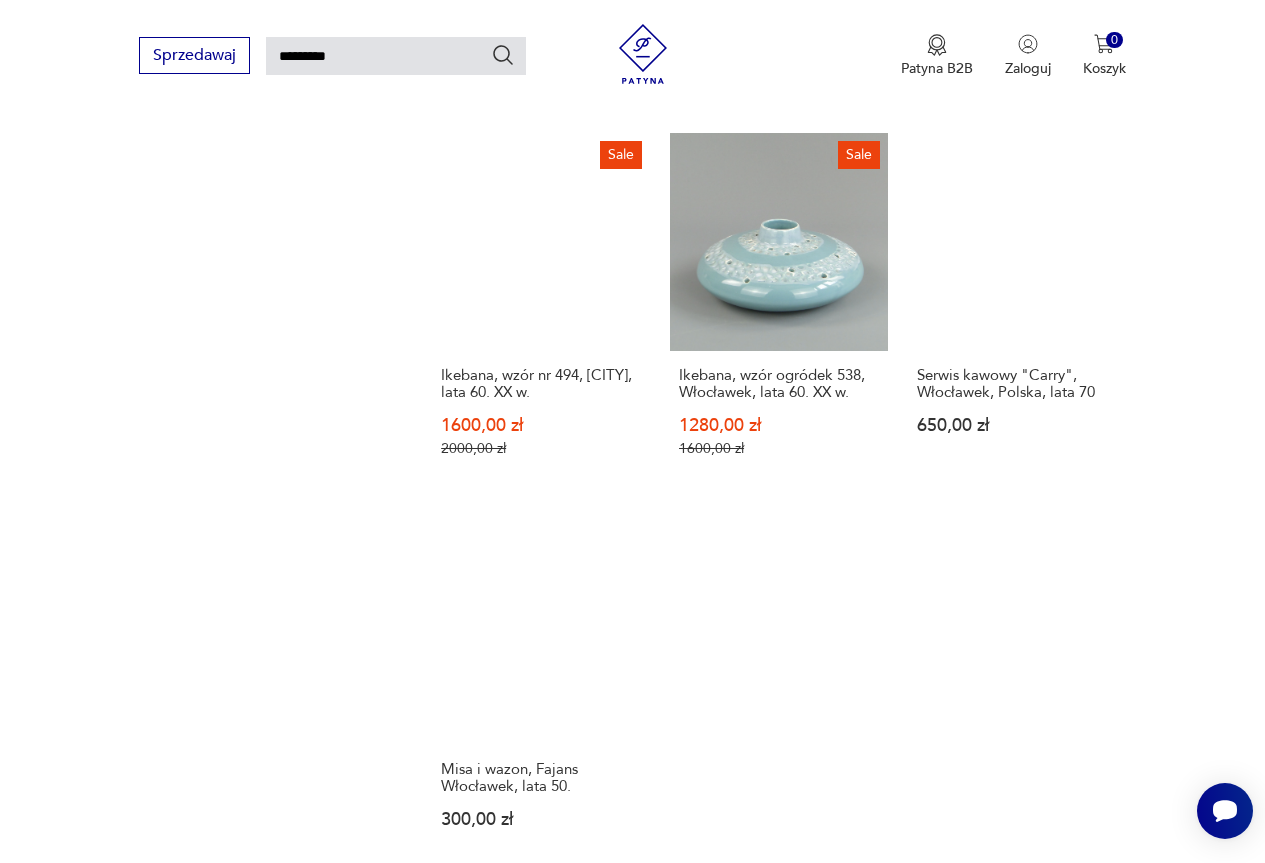 scroll, scrollTop: 2171, scrollLeft: 0, axis: vertical 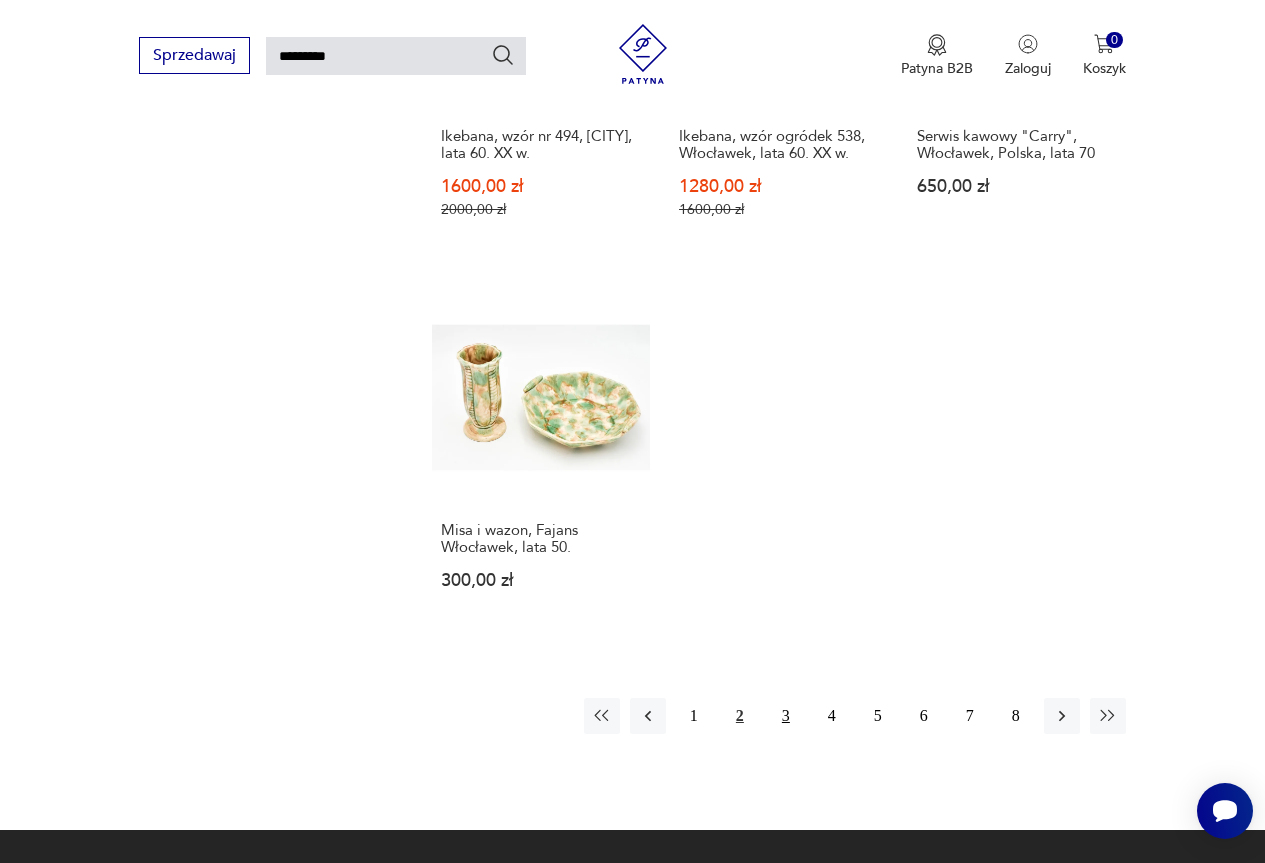 click on "3" at bounding box center (786, 716) 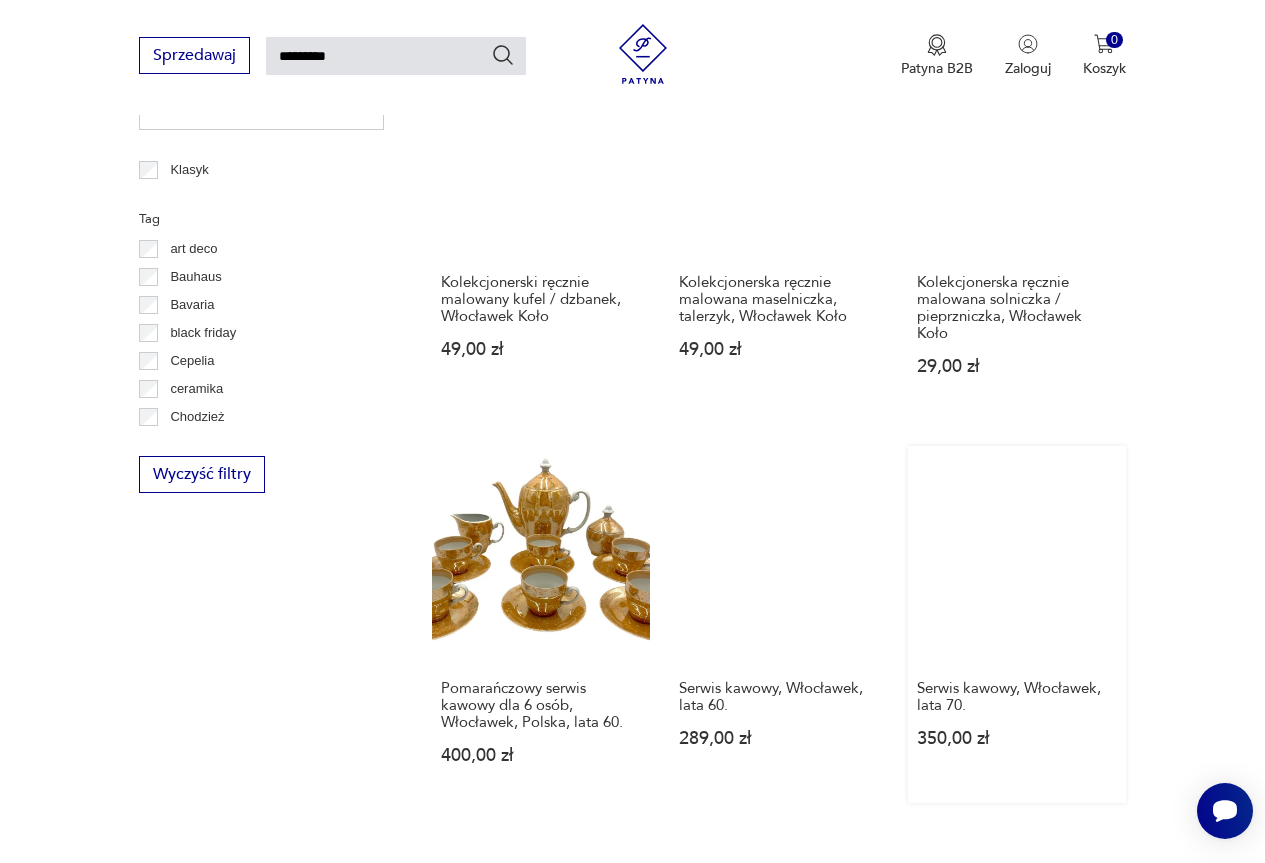 scroll, scrollTop: 1271, scrollLeft: 0, axis: vertical 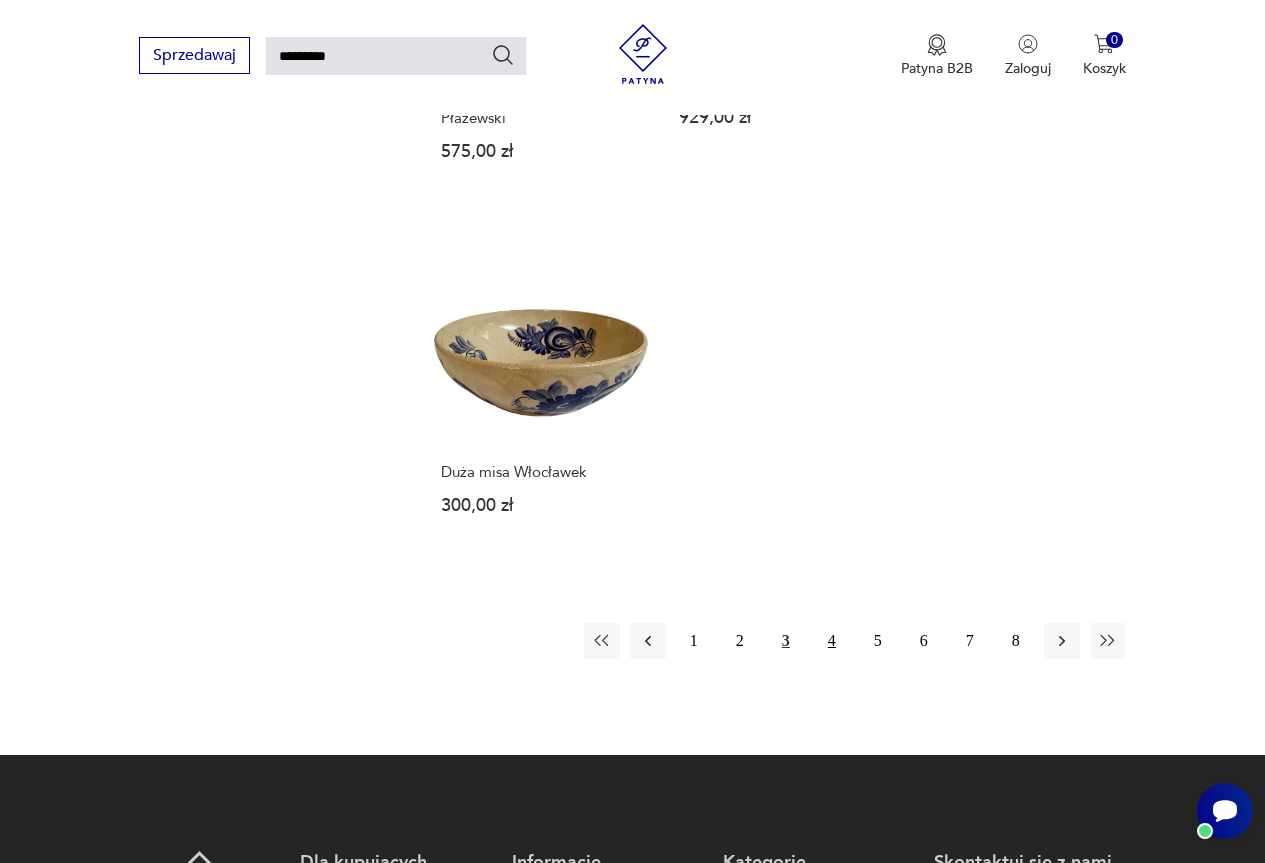 click on "4" at bounding box center (832, 641) 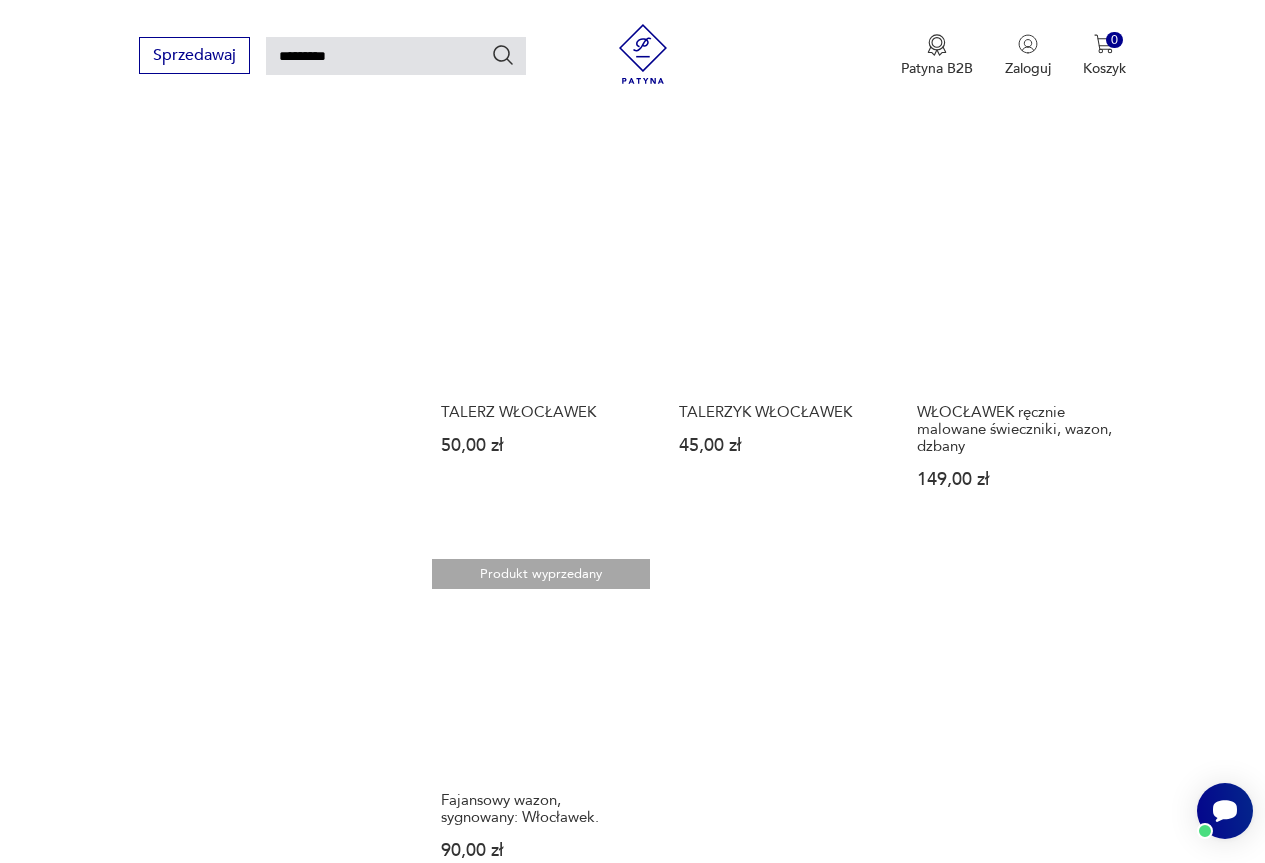 scroll, scrollTop: 1971, scrollLeft: 0, axis: vertical 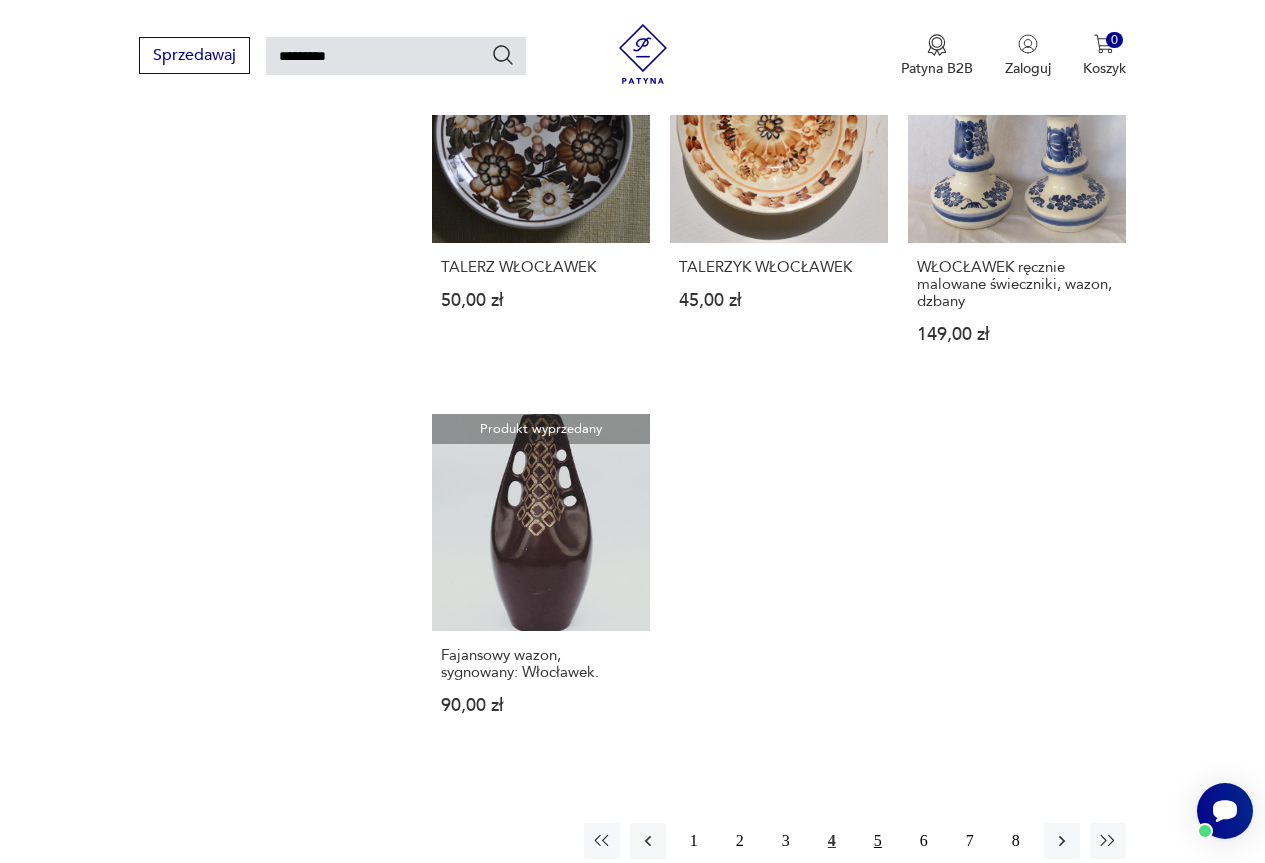click on "5" at bounding box center (878, 841) 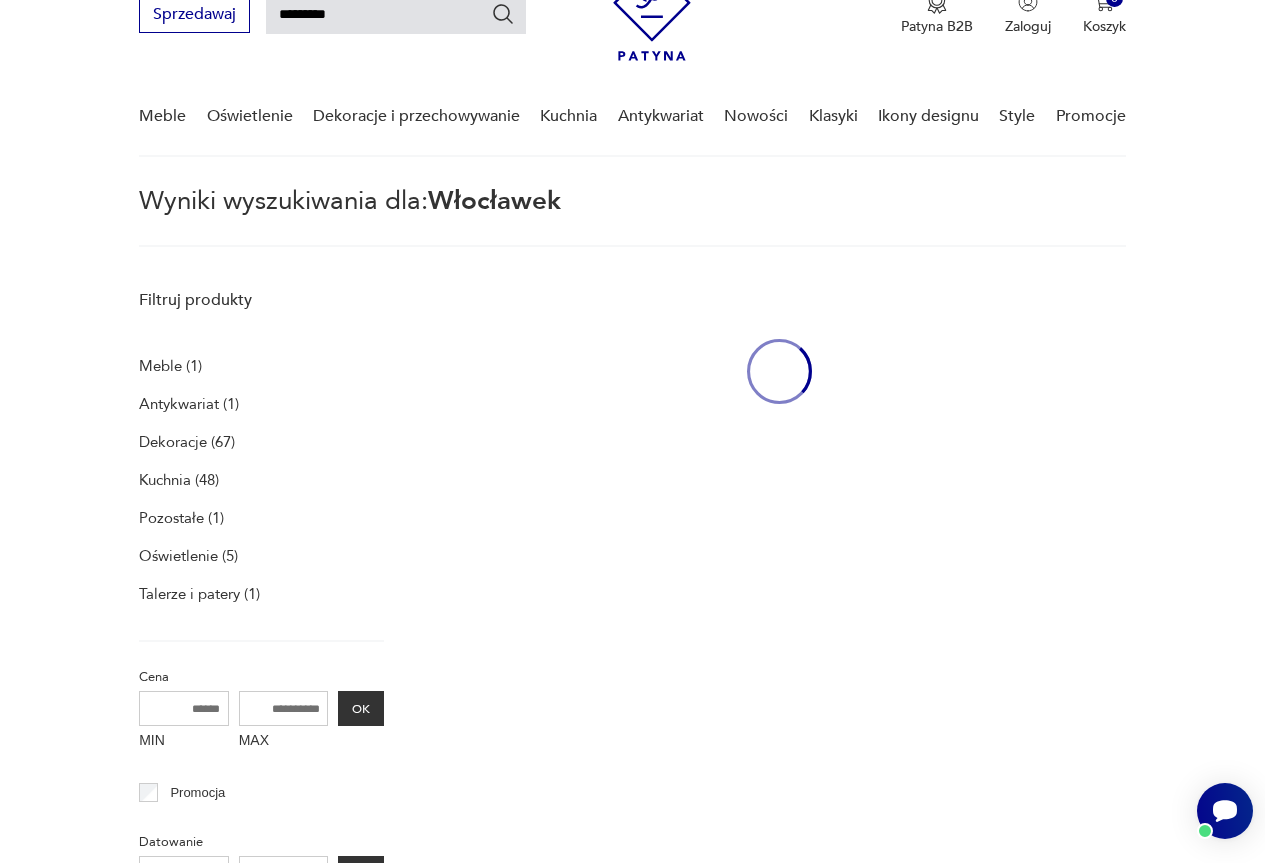 scroll, scrollTop: 71, scrollLeft: 0, axis: vertical 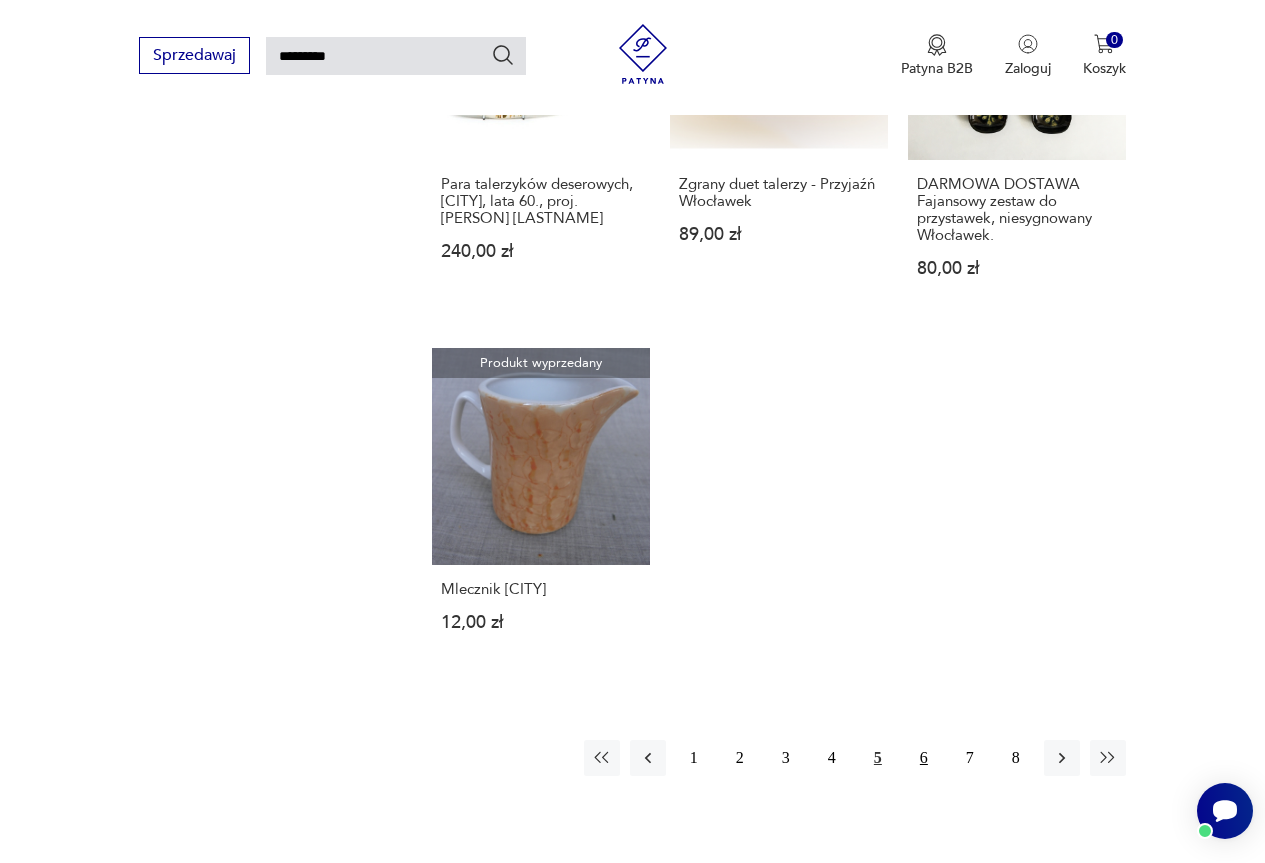 click on "6" at bounding box center (924, 758) 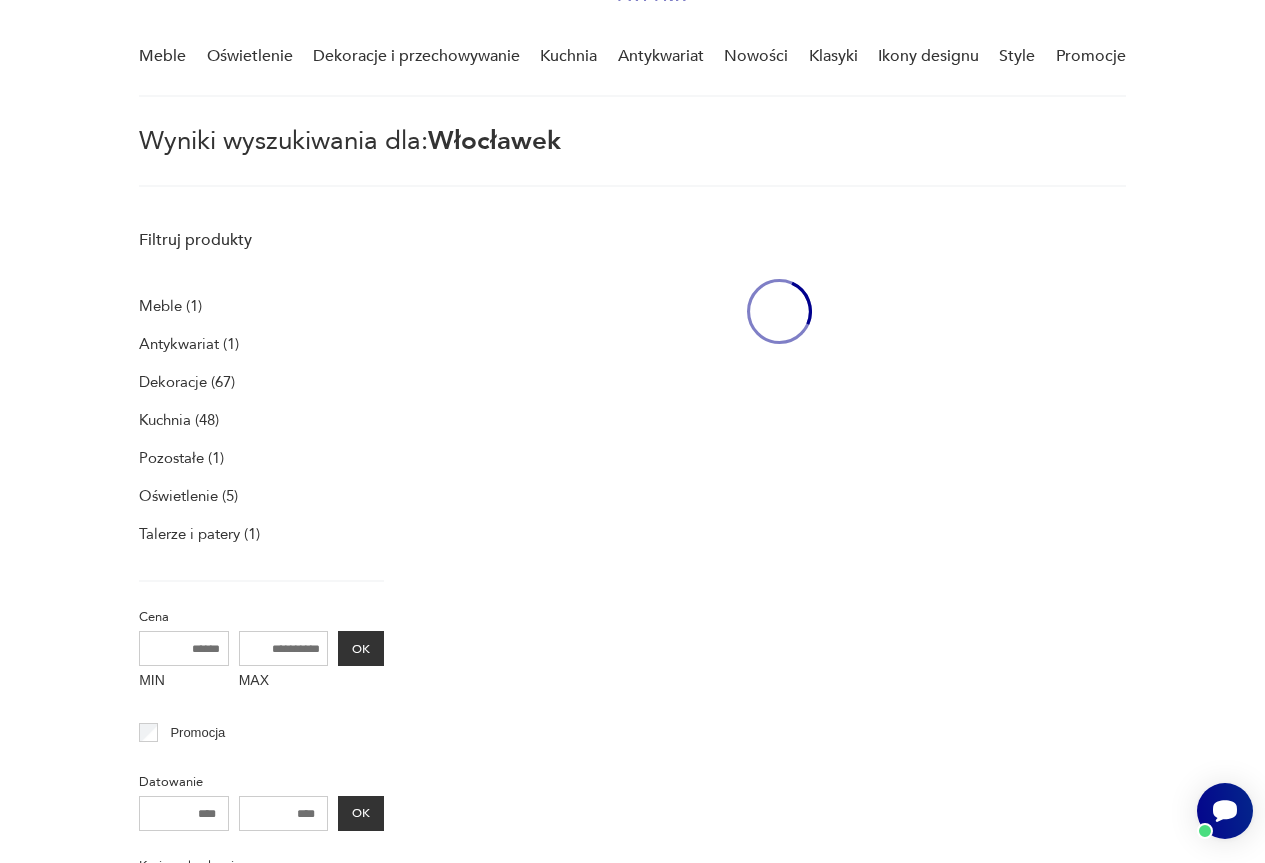 scroll, scrollTop: 71, scrollLeft: 0, axis: vertical 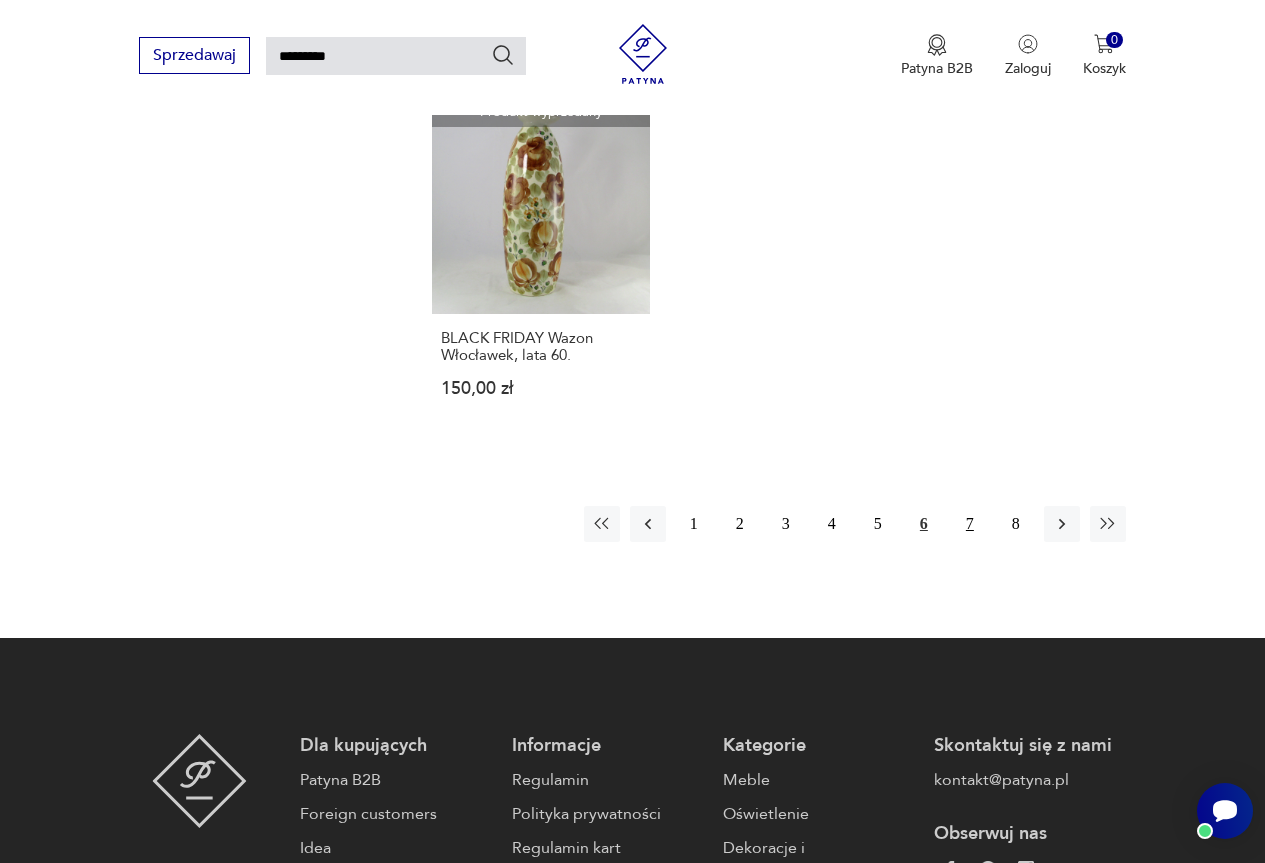 click on "7" at bounding box center (970, 524) 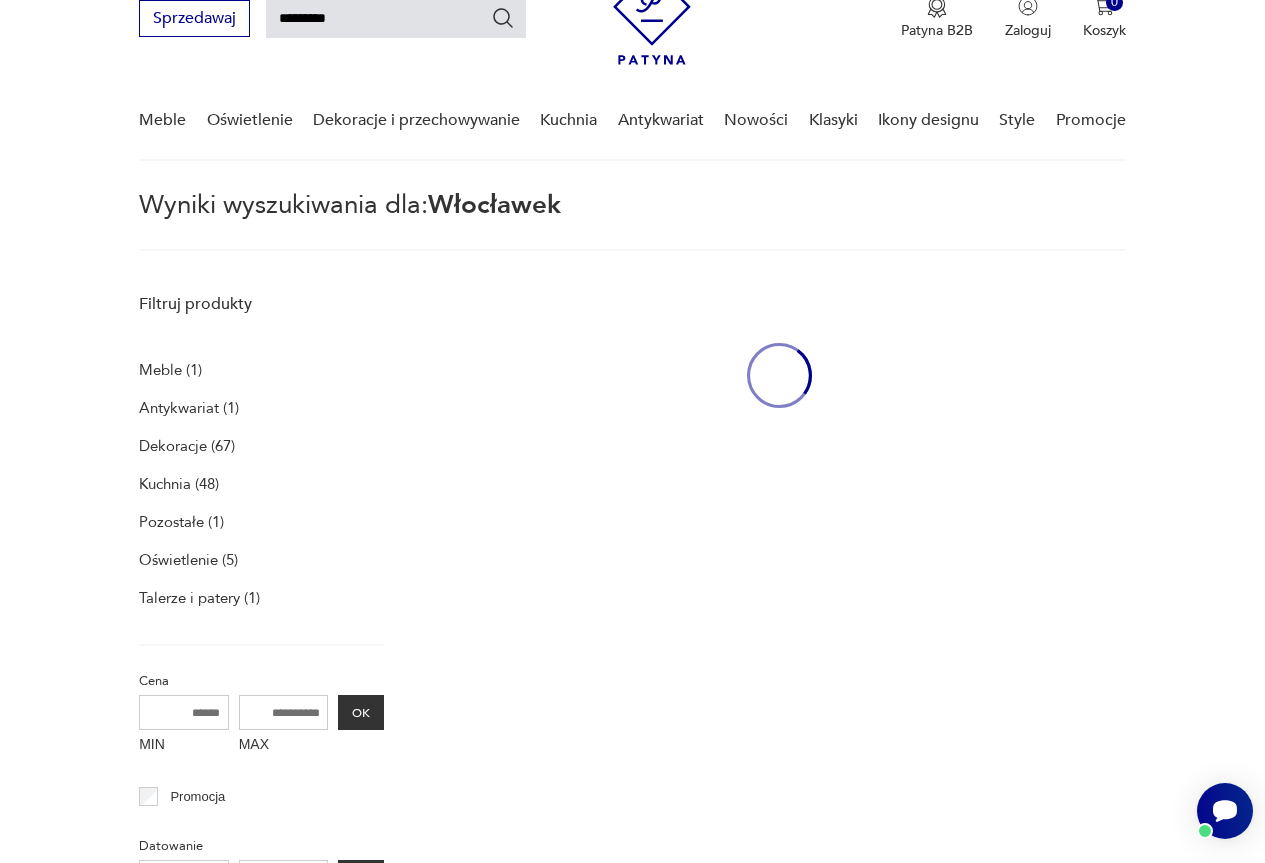 scroll, scrollTop: 71, scrollLeft: 0, axis: vertical 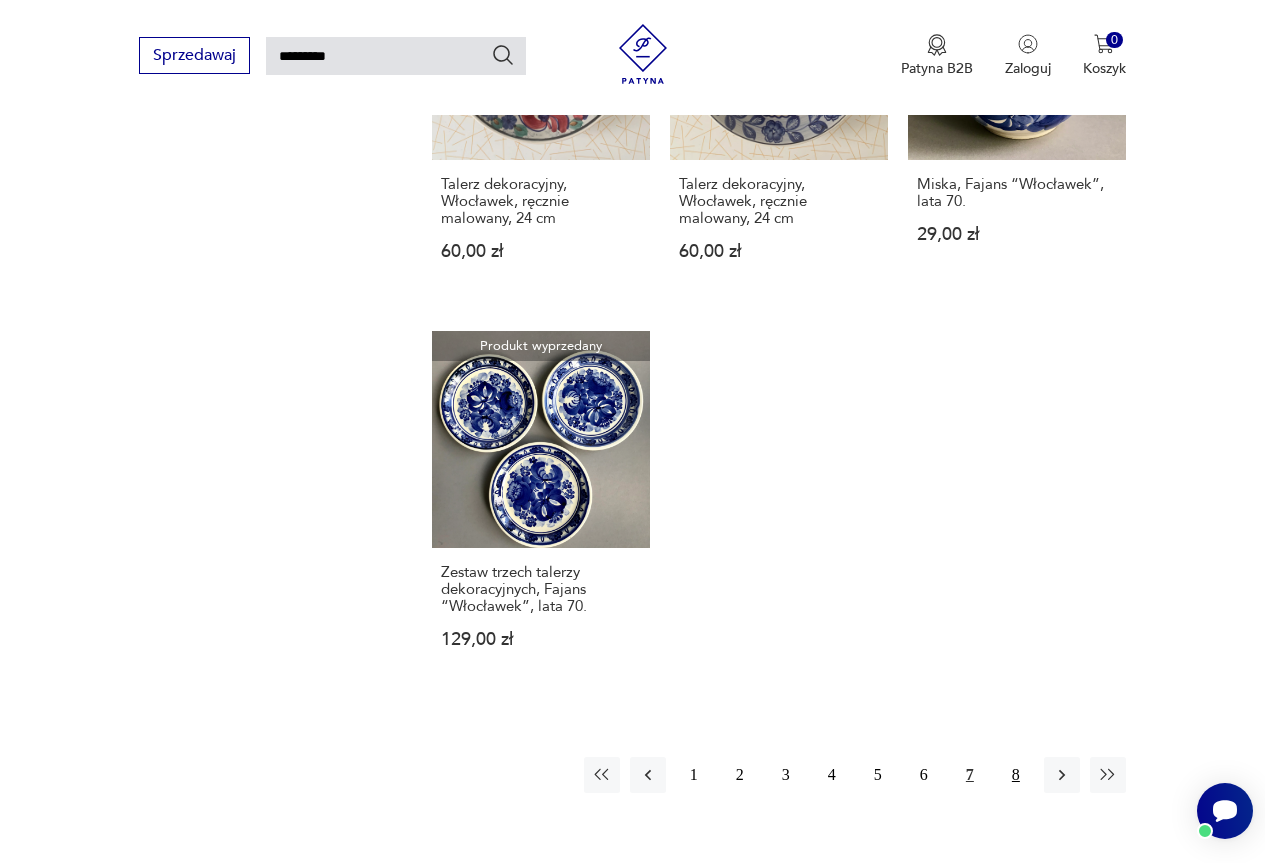 click on "8" at bounding box center [1016, 775] 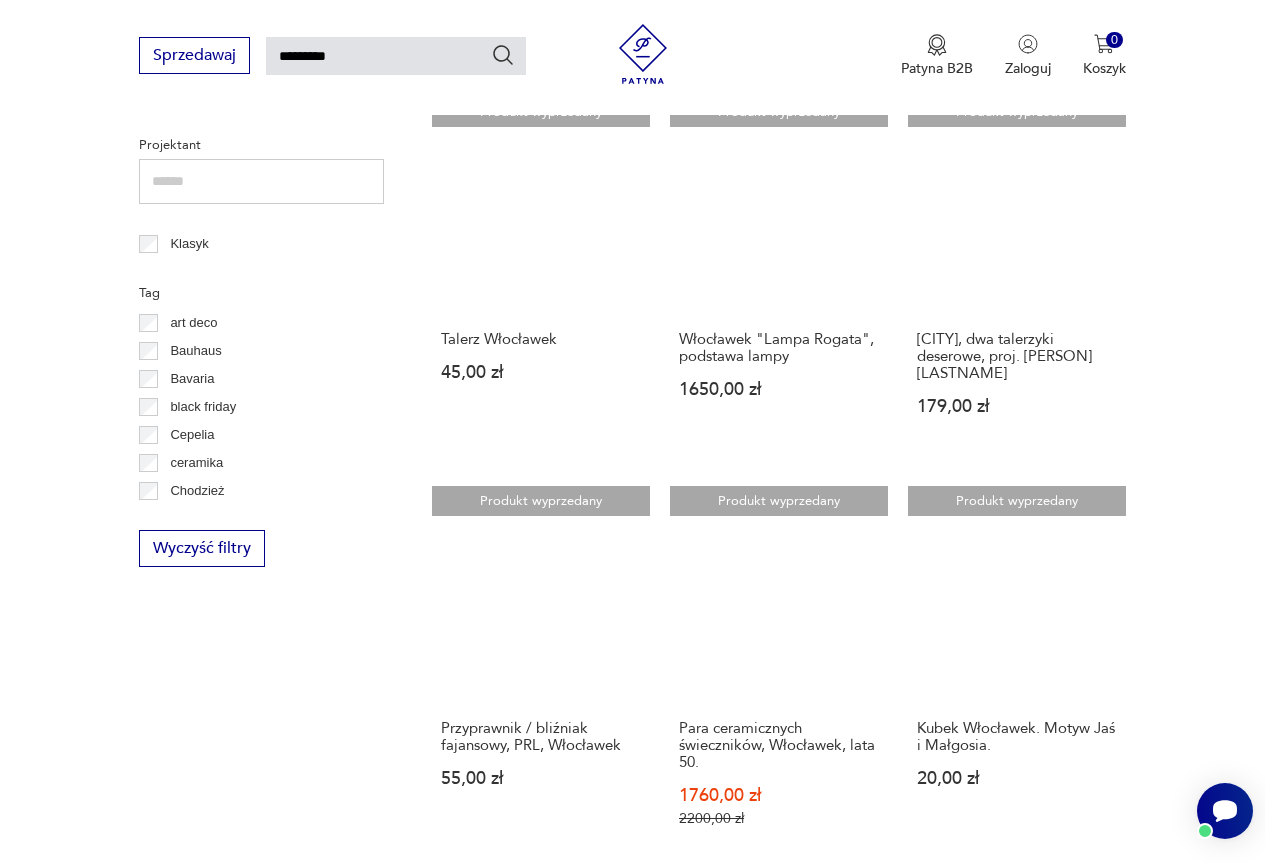 scroll, scrollTop: 1471, scrollLeft: 0, axis: vertical 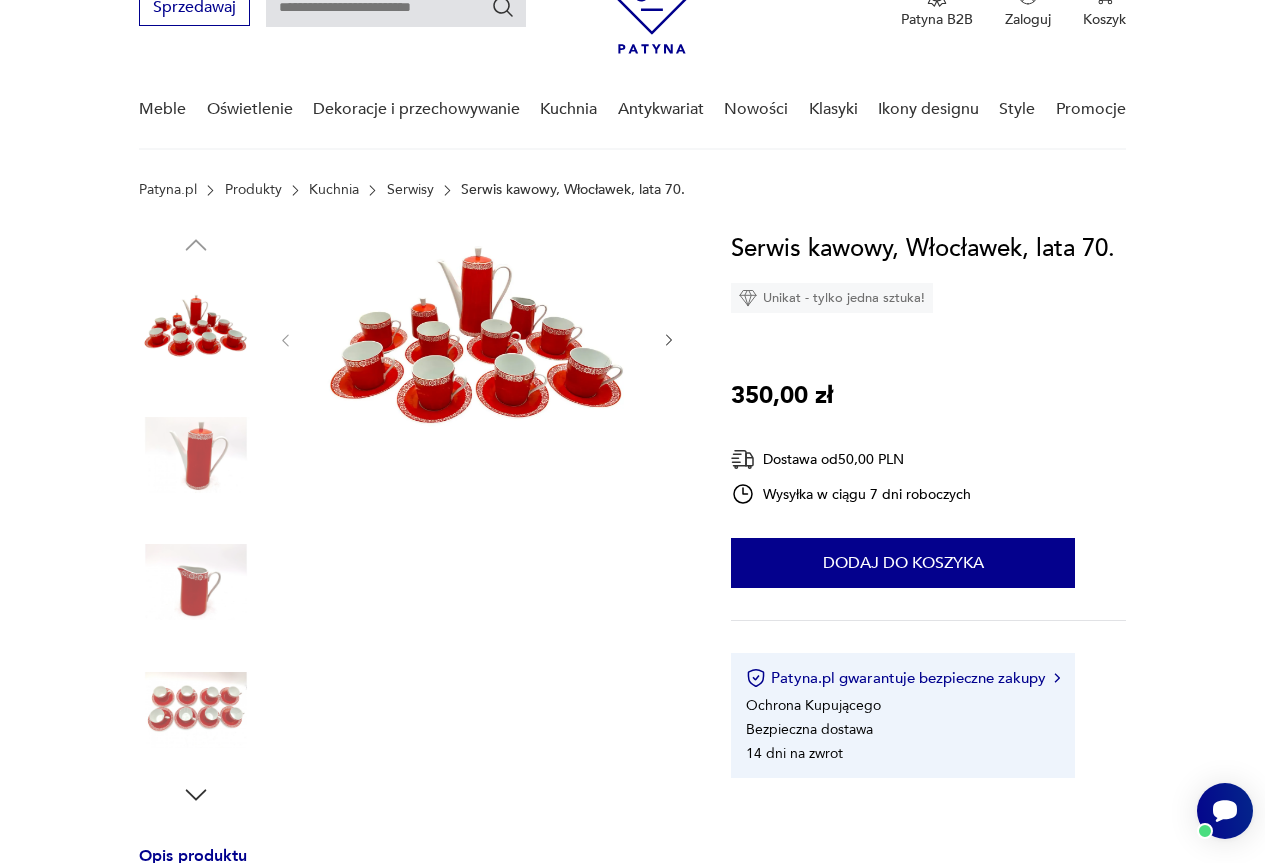 click at bounding box center [196, 710] 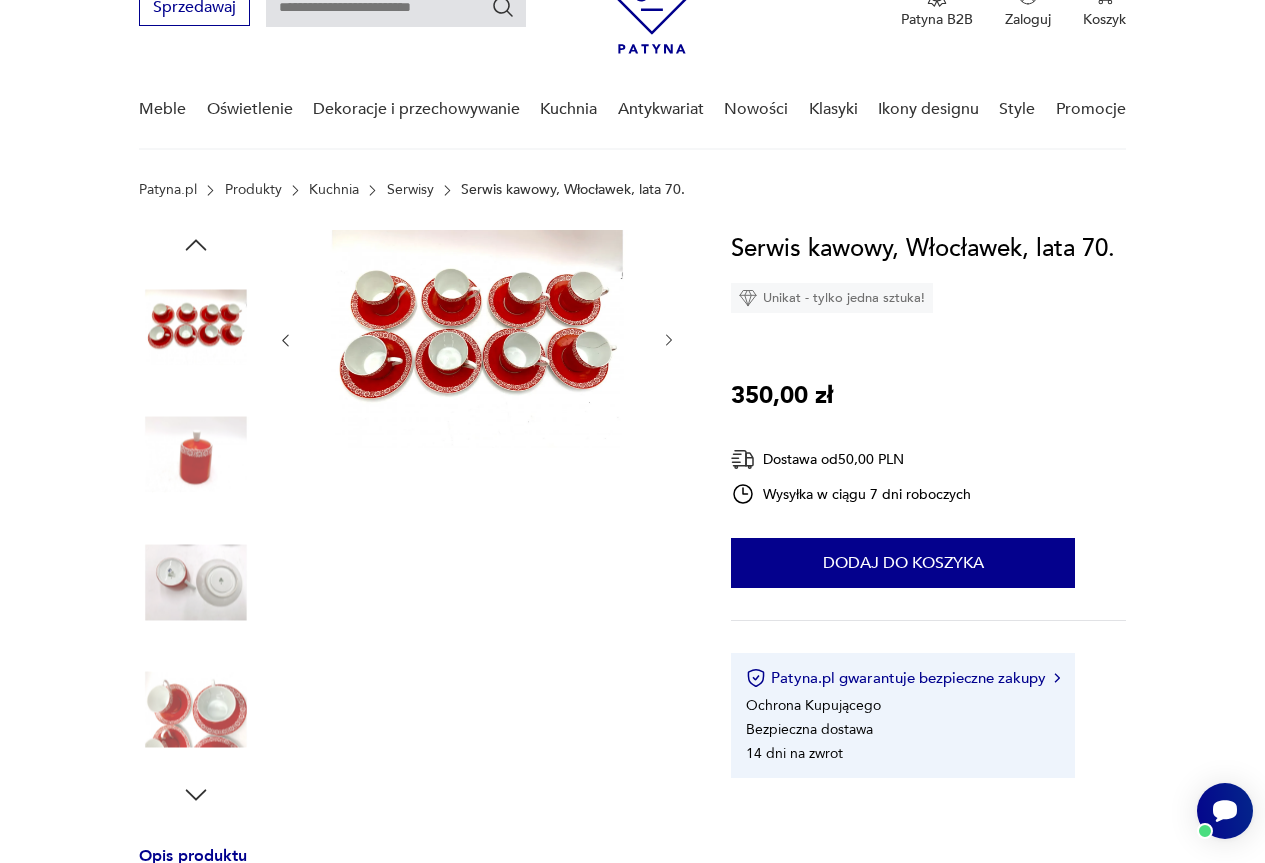 click 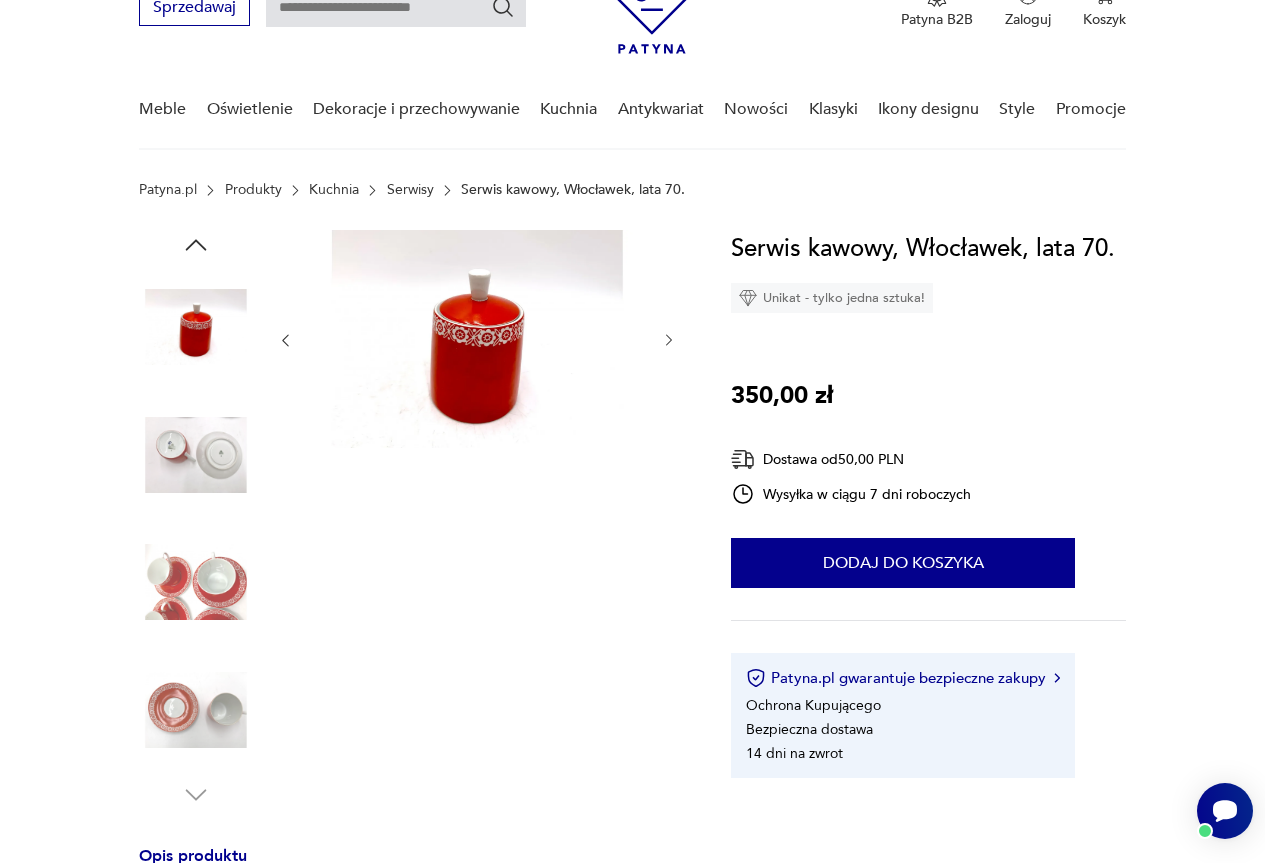 click at bounding box center [196, 455] 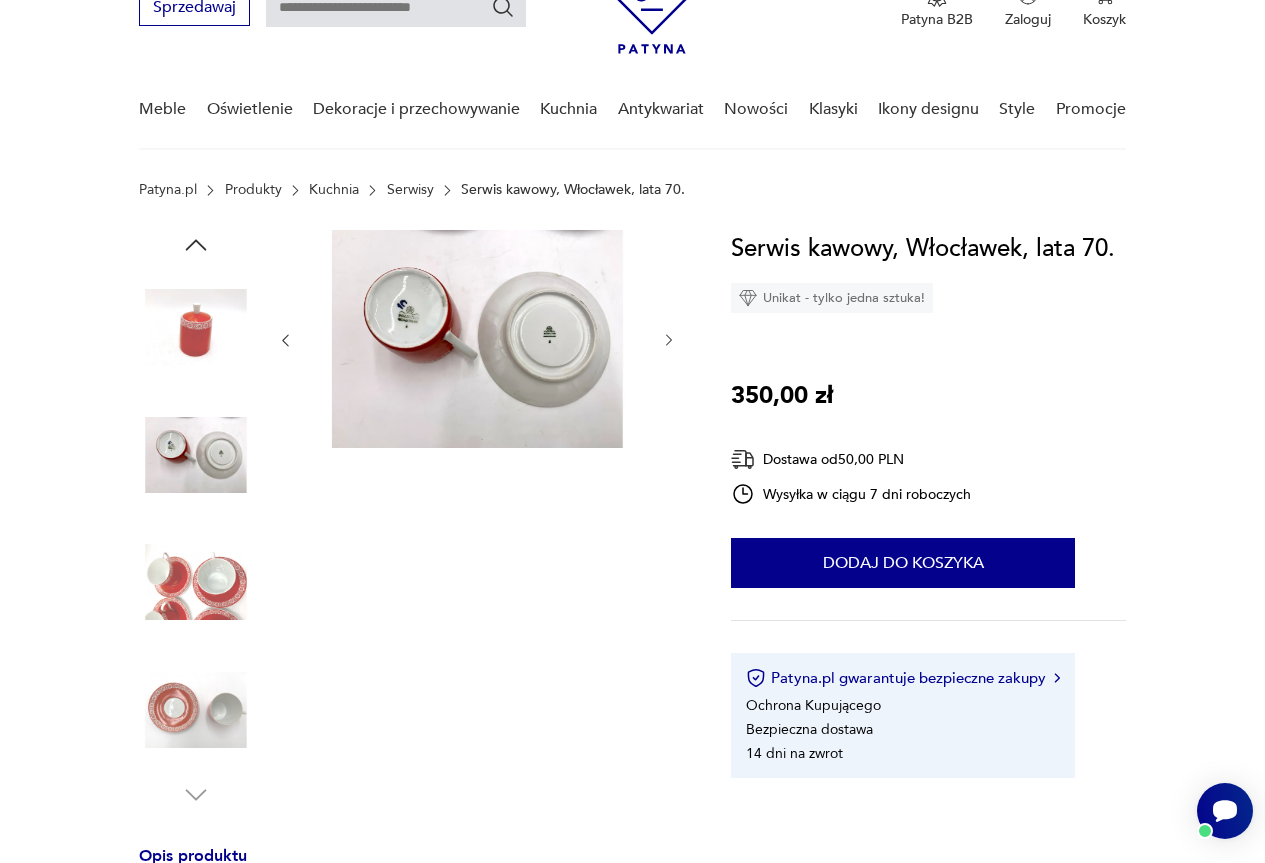 click at bounding box center [477, 339] 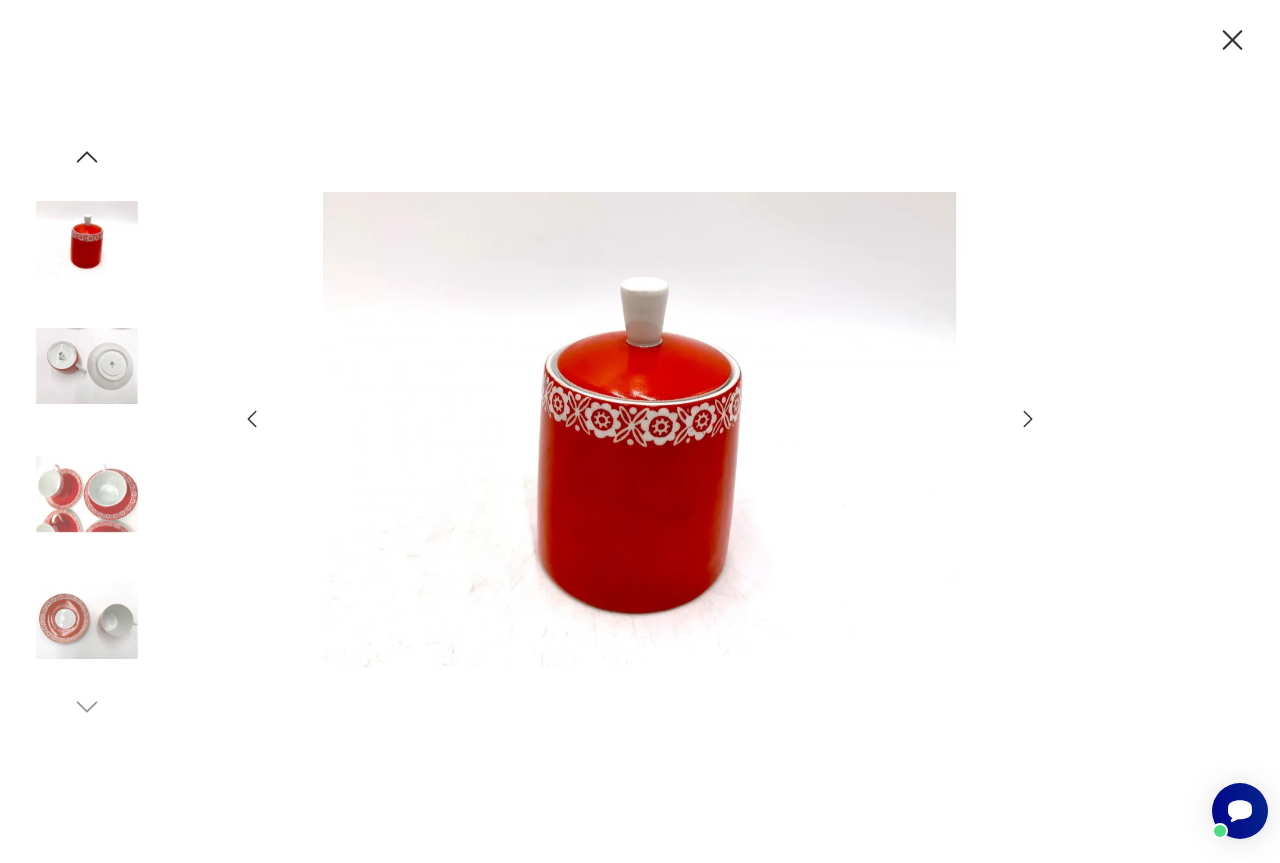click 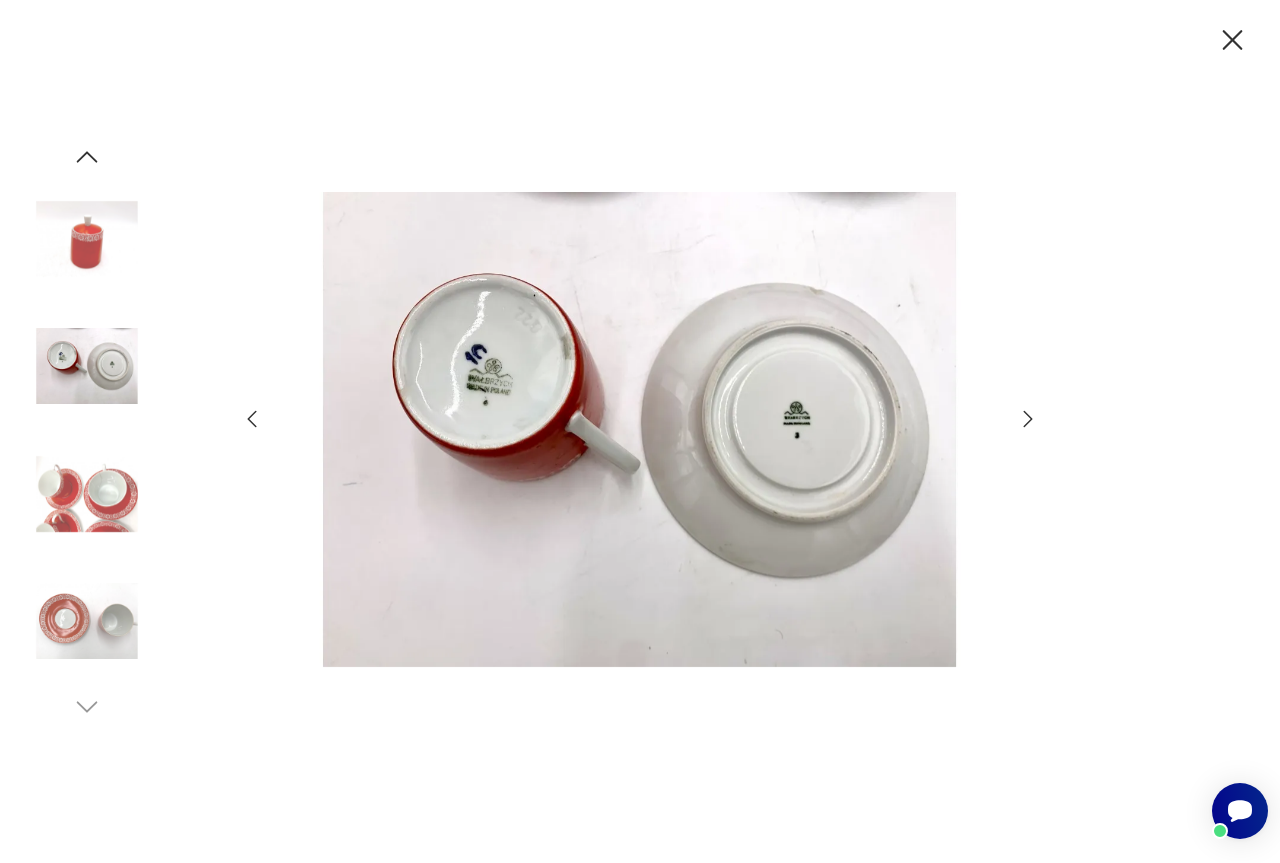click 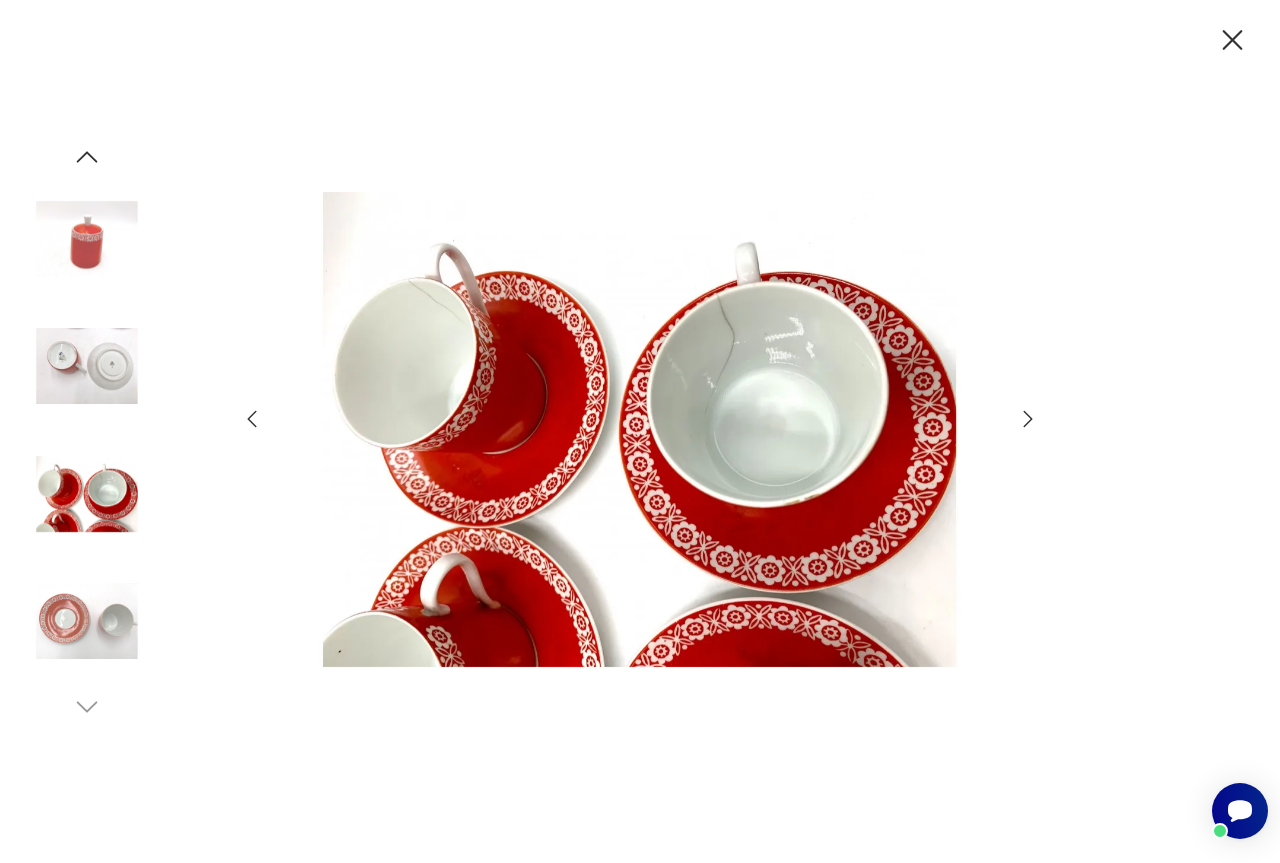 click 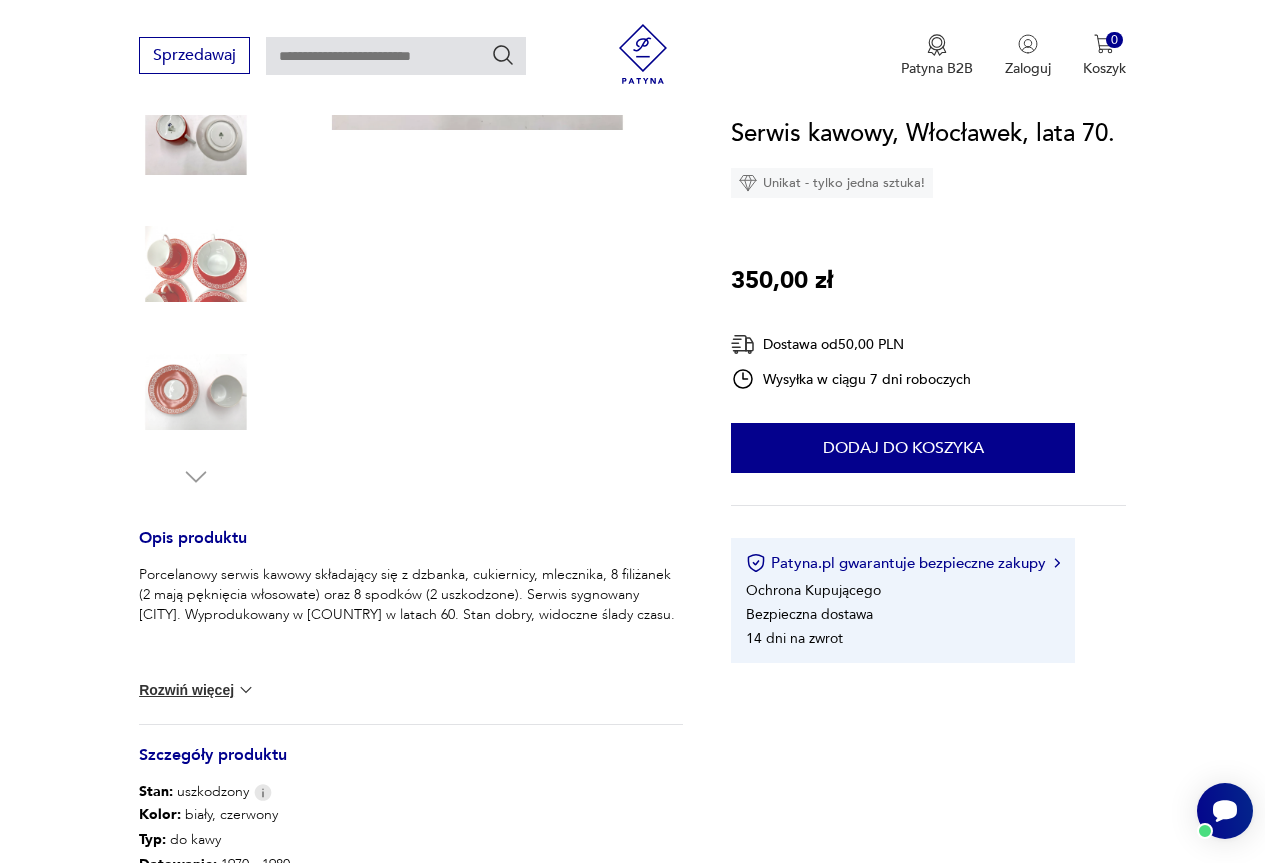 scroll, scrollTop: 200, scrollLeft: 0, axis: vertical 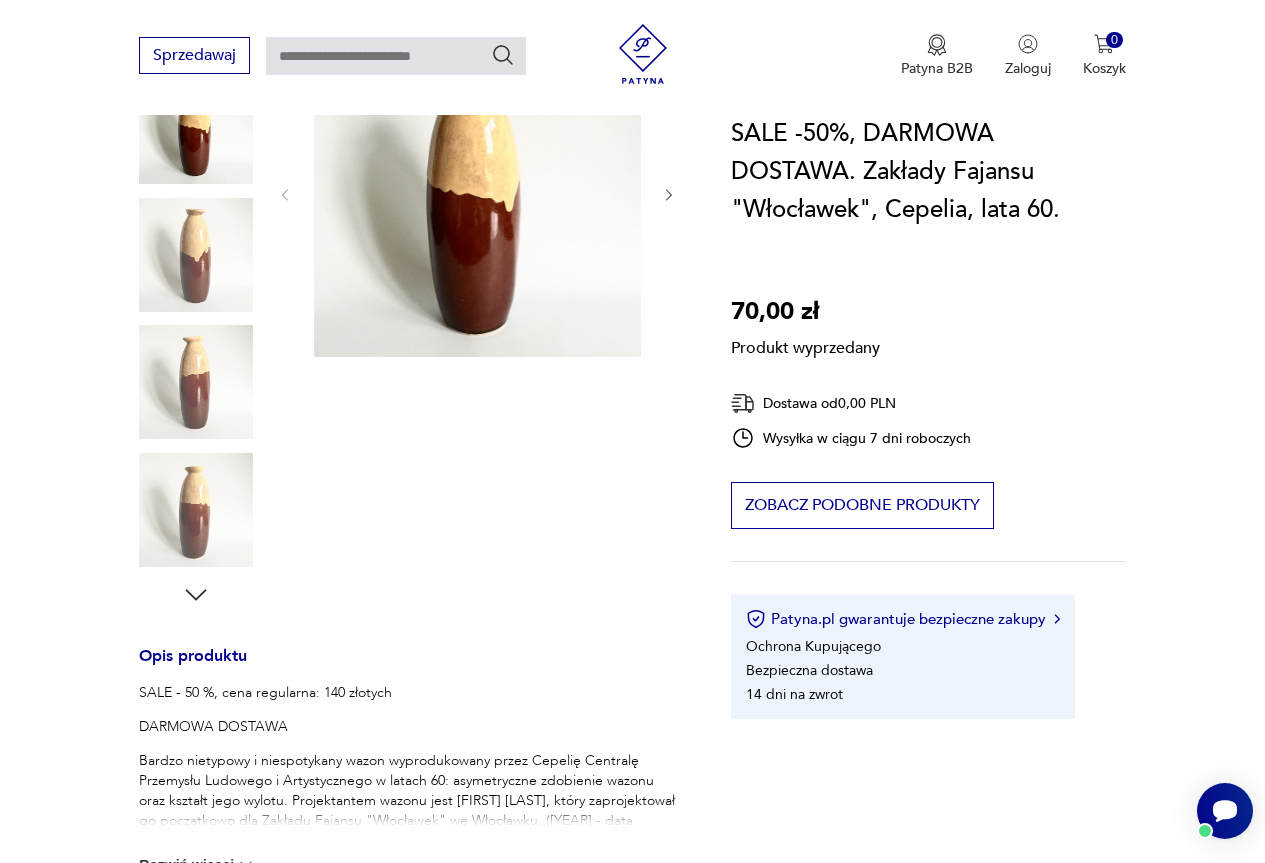 click on "Produkt wyprzedany Opis produktu SALE - 50 %, cena regularna: 140 złotych
DARMOWA DOSTAWA
Bardzo nietypowy i niespotykany wazon wyprodukowany przez Cepelię Centralę Przemysłu Ludowego i Artystycznego w latach 60: asymetryczne zdobienie wazonu oraz kształt jego wylotu. Projektantem wazonu jest Wit Płażewski, który zaprojektował go początkowo dla Zakładu Fajansu "Włocławek" we Włocławku. (1961 - data projektu)
Wazon niestety zakwalifikować musiałem do "uszkodzonych" ponieważ jak okazało się podczas robienia zdjęć (widoczne na przedostatnim zdjęciu) jest on lekko pęknięty/uszczerbiony. Nie jest to bardzo widoczne, wazon nie jest "głuchy" po ostukaniu jak również nie przecieka, stąd wyprzedażowa cena.
Wymiary:
wysokość - 33 cm,
szerokość - 12 cm. Rozwiń więcej Szczegóły produktu Stan:   uszkodzony Miasto sprzedawcy :   Kraków Wysokość :   33 cm Typ :   średni Datowanie :   1970 - 1975 Kraj pochodzenia :   Polska Tworzywo :   fajans Projektant :   Wit Płażewski" at bounding box center (411, 672) 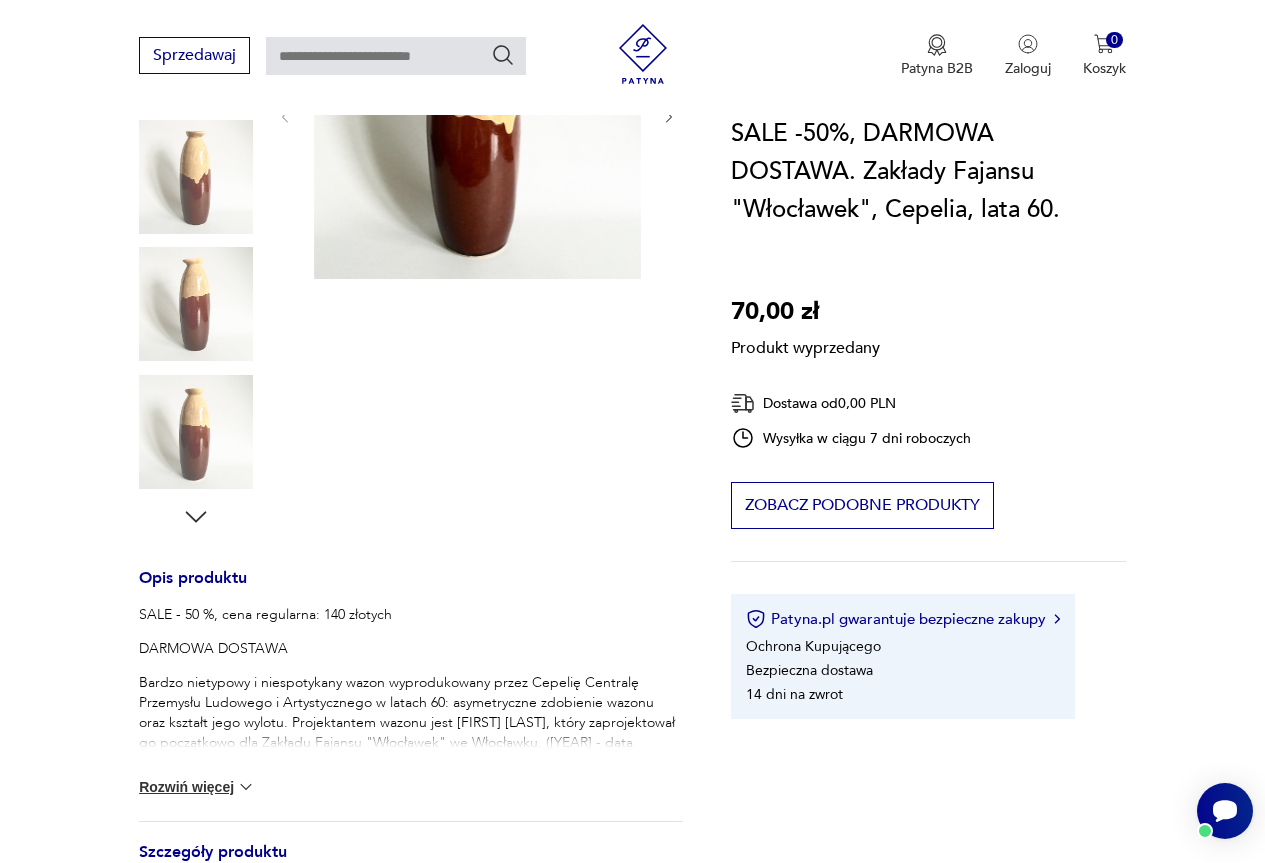 scroll, scrollTop: 500, scrollLeft: 0, axis: vertical 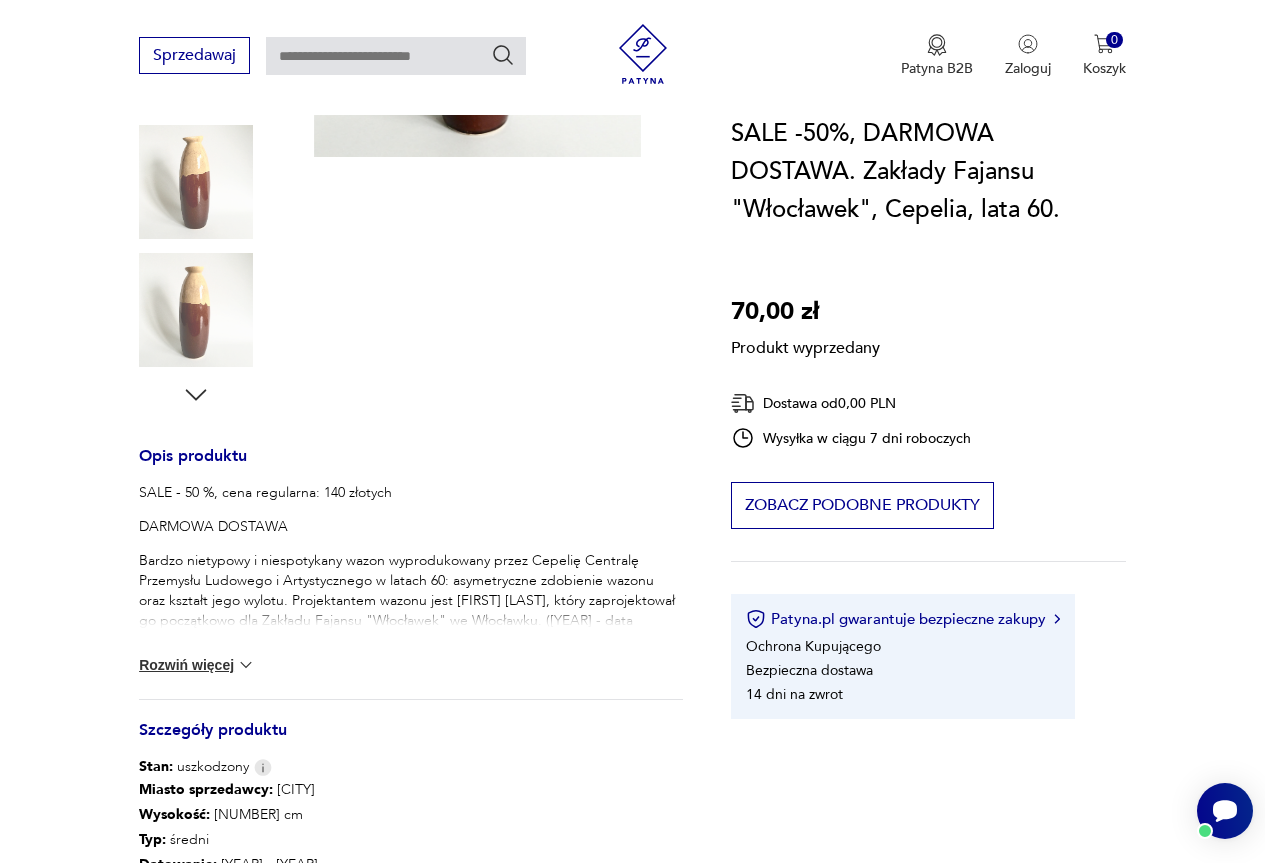 click on "Rozwiń więcej" at bounding box center [197, 665] 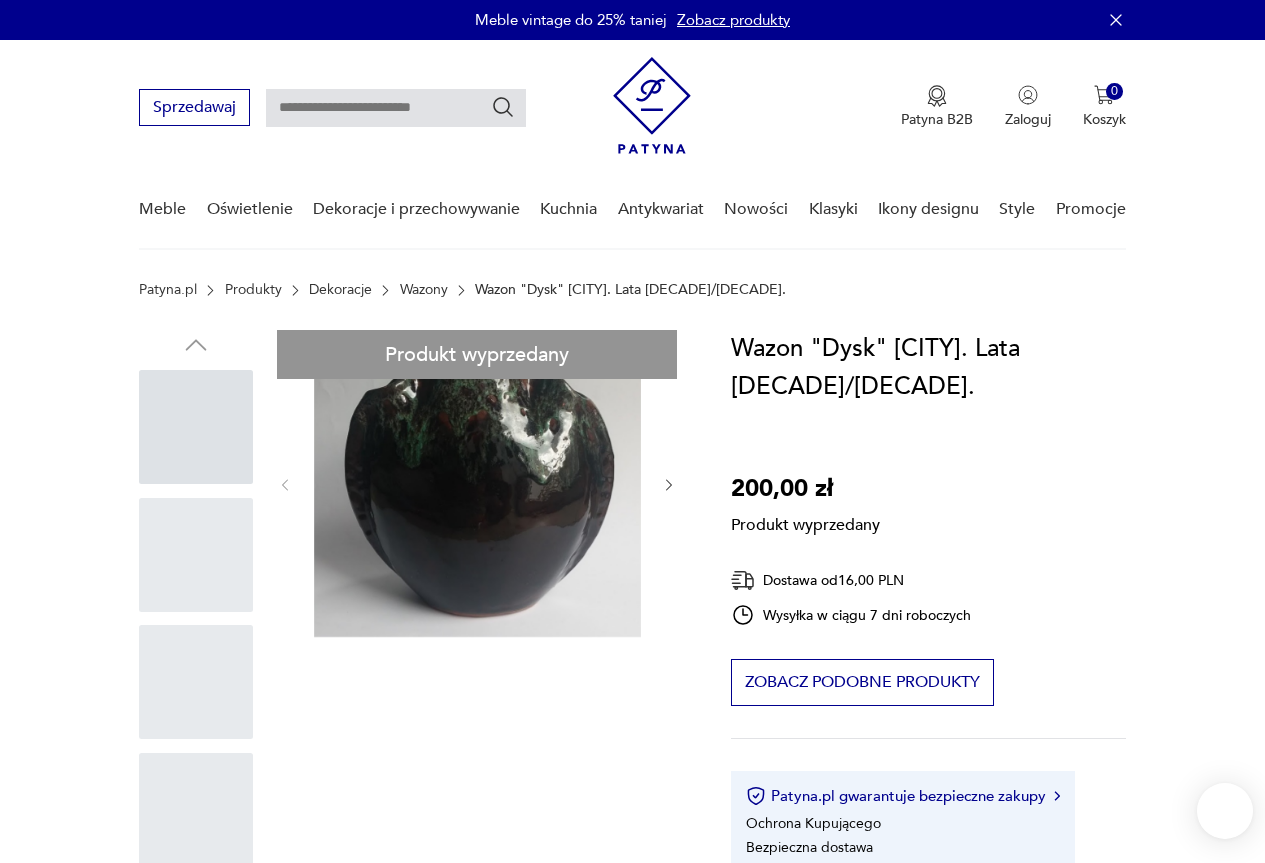 scroll, scrollTop: 0, scrollLeft: 0, axis: both 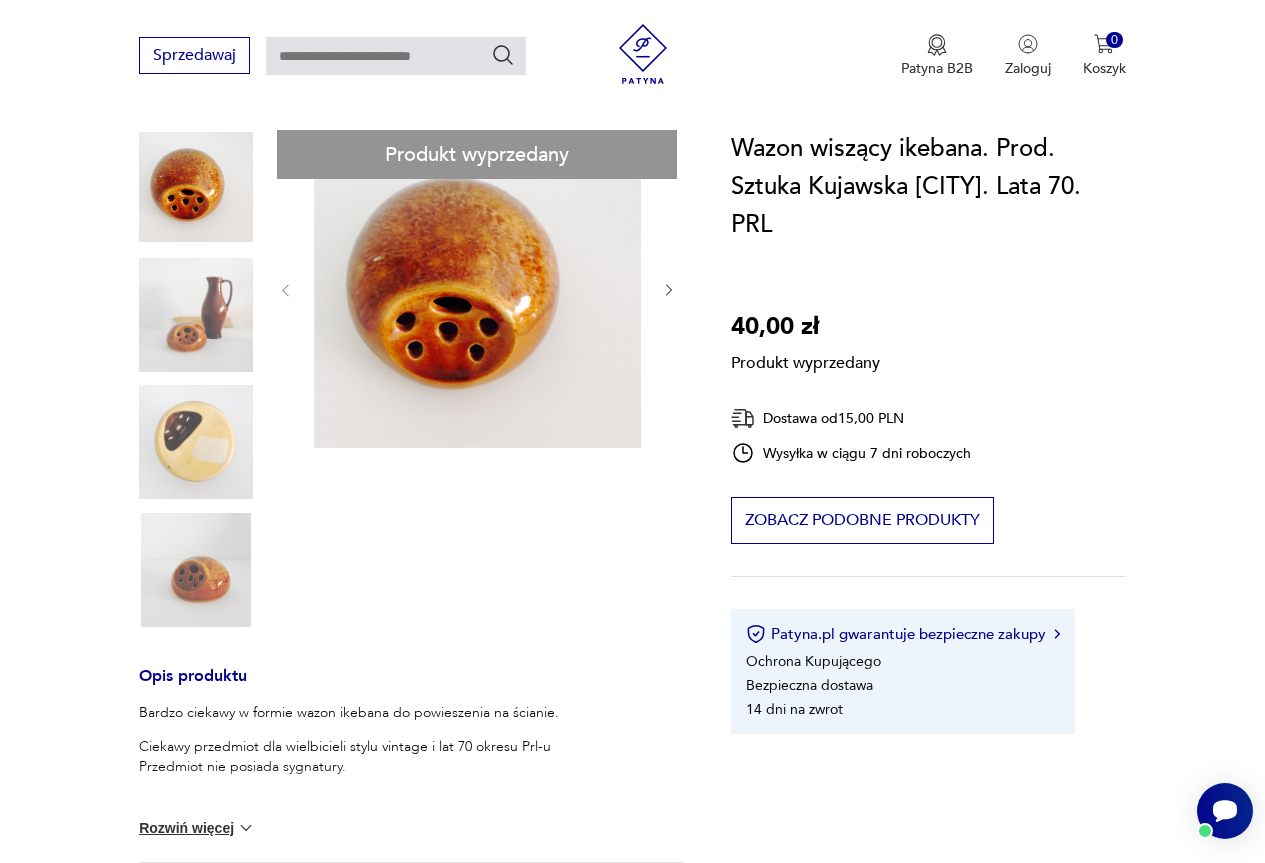 click on "Produkt wyprzedany Opis produktu Bardzo ciekawy w formie wazon ikebana do powieszenia na ścianie.
Ciekawy przedmiot dla wielbicieli stylu vintage i lat 70 okresu Prl-u
Przedmiot nie posiada sygnatury.
Inne przedmioty widoczne na zdjęciu są również dostępne w naszym sklepie. Rozwiń więcej Szczegóły produktu Stan:   idealny Wysokość :   5, 7 Typ :   ikebana Datowanie :   1970 - 1970 Kraj pochodzenia :   Polska Tworzywo :   porcelit Producent :   Sztuka Kujawska Włocławek Zdobienia :   szkliwienie Średnica :   12 Miasto Sprzedawcy :   Wrocław Średnica podstawy :   14 Tagi:   ceramika ,  vintage ,  kamionka ,  mid-century modern ,  szkliwo Rozwiń więcej O sprzedawcy Spółdzielnia ĄĘ Zweryfikowany sprzedawca Od 9 lat z Patyną Dostawa i zwroty Dostępne formy dostawy: Kurier   15,00 PLN Odbior osobisty   0,00 PLN Zwroty: Jeśli z jakiegokolwiek powodu chcesz zwrócić zamówiony przedmiot, masz na to   14 dni od momentu otrzymania przesyłki." at bounding box center [411, 704] 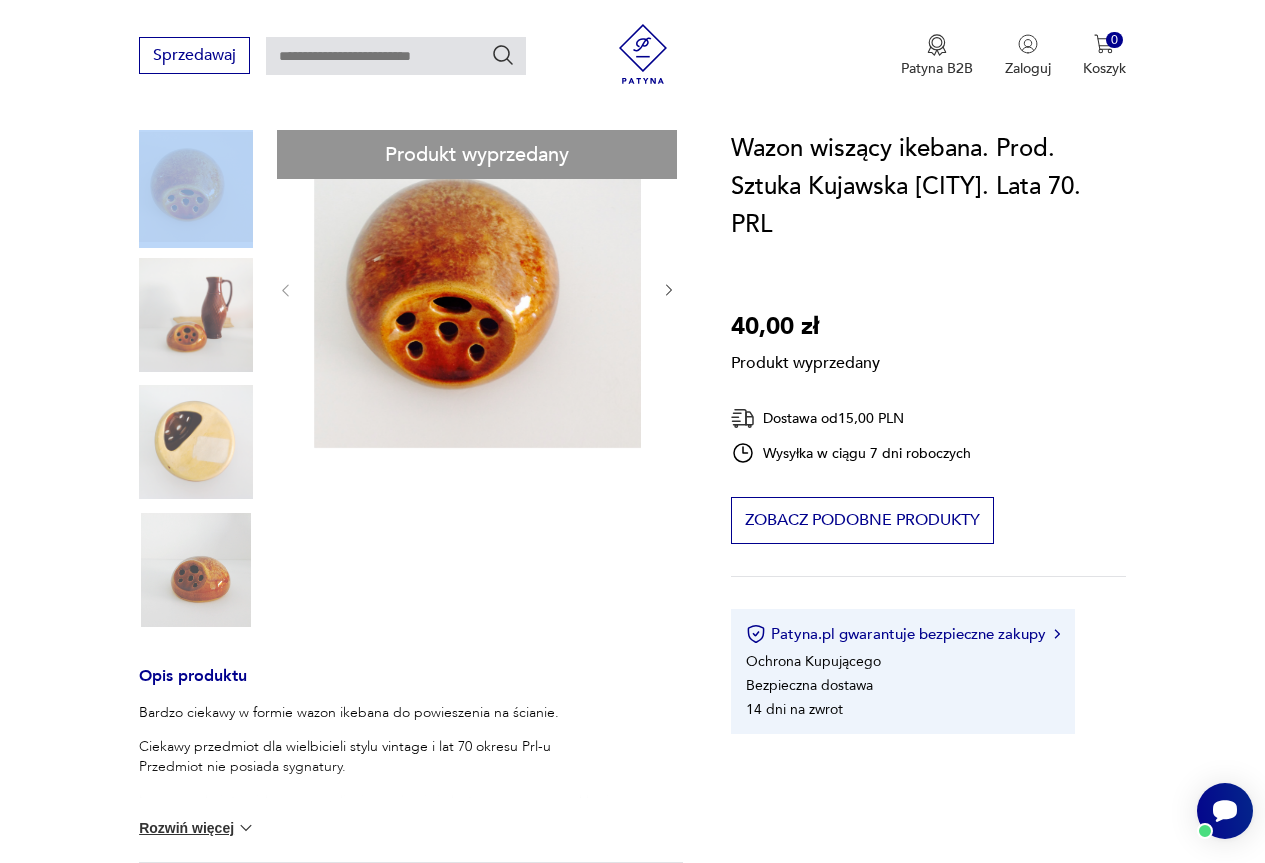 click on "Produkt wyprzedany Opis produktu Bardzo ciekawy w formie wazon ikebana do powieszenia na ścianie.
Ciekawy przedmiot dla wielbicieli stylu vintage i lat 70 okresu Prl-u
Przedmiot nie posiada sygnatury.
Inne przedmioty widoczne na zdjęciu są również dostępne w naszym sklepie. Rozwiń więcej Szczegóły produktu Stan:   idealny Wysokość :   5, 7 Typ :   ikebana Datowanie :   1970 - 1970 Kraj pochodzenia :   Polska Tworzywo :   porcelit Producent :   Sztuka Kujawska Włocławek Zdobienia :   szkliwienie Średnica :   12 Miasto Sprzedawcy :   Wrocław Średnica podstawy :   14 Tagi:   ceramika ,  vintage ,  kamionka ,  mid-century modern ,  szkliwo Rozwiń więcej O sprzedawcy Spółdzielnia ĄĘ Zweryfikowany sprzedawca Od 9 lat z Patyną Dostawa i zwroty Dostępne formy dostawy: Kurier   15,00 PLN Odbior osobisty   0,00 PLN Zwroty: Jeśli z jakiegokolwiek powodu chcesz zwrócić zamówiony przedmiot, masz na to   14 dni od momentu otrzymania przesyłki." at bounding box center [411, 704] 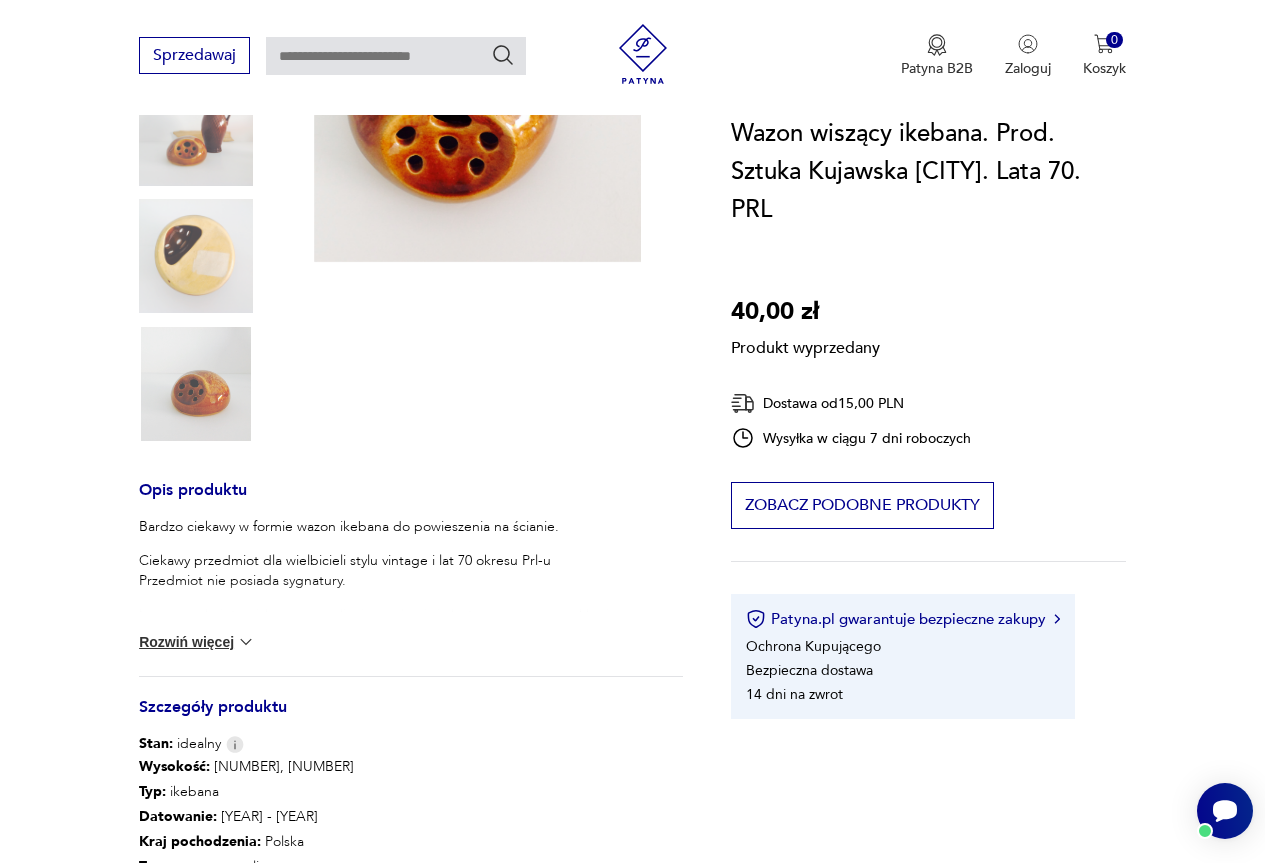 scroll, scrollTop: 600, scrollLeft: 0, axis: vertical 